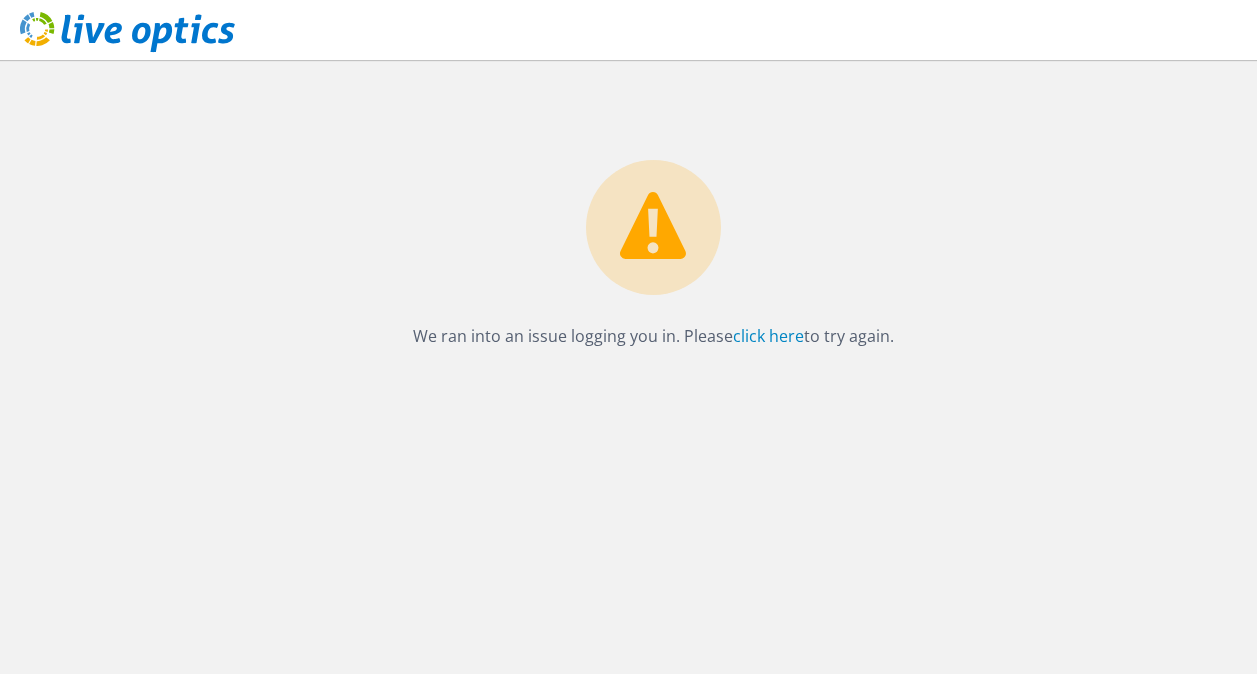 scroll, scrollTop: 0, scrollLeft: 0, axis: both 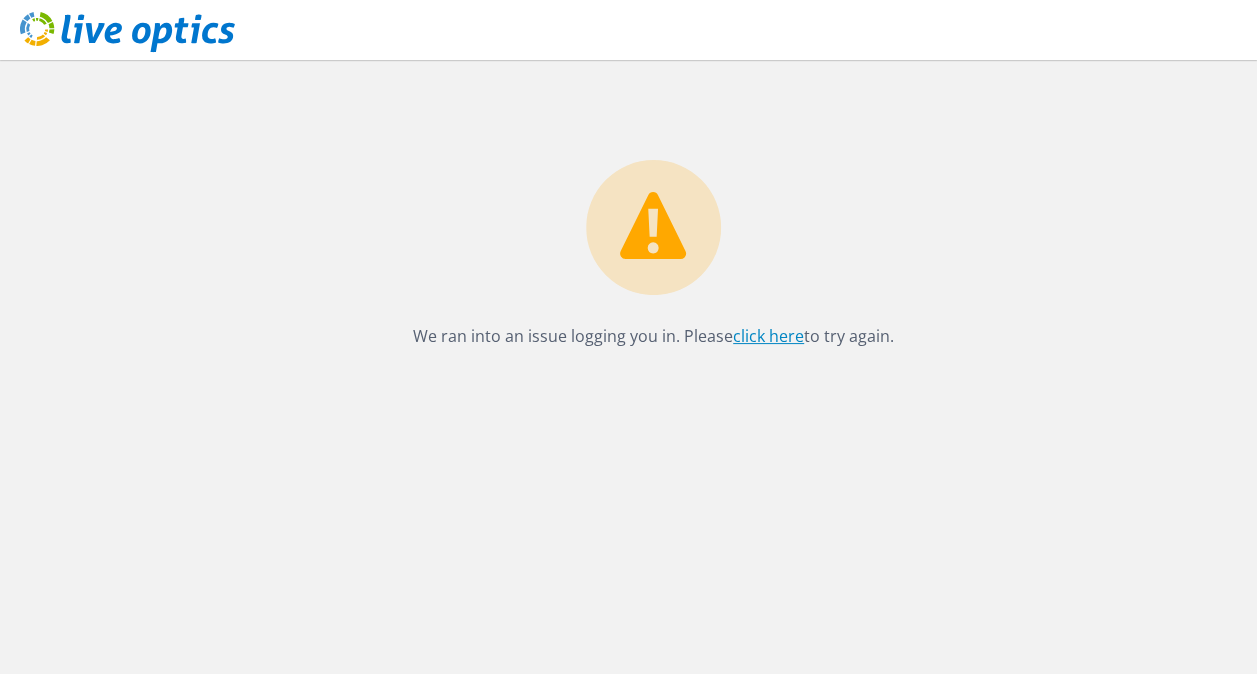 click on "click here" at bounding box center [768, 336] 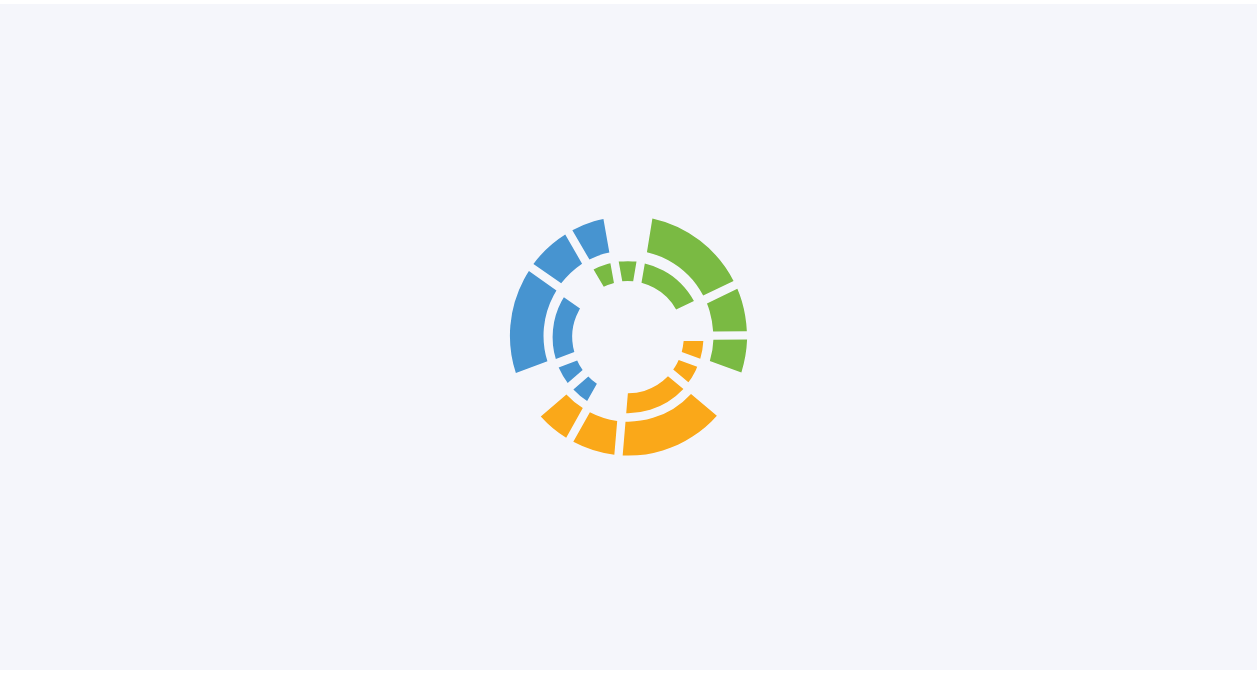 scroll, scrollTop: 0, scrollLeft: 0, axis: both 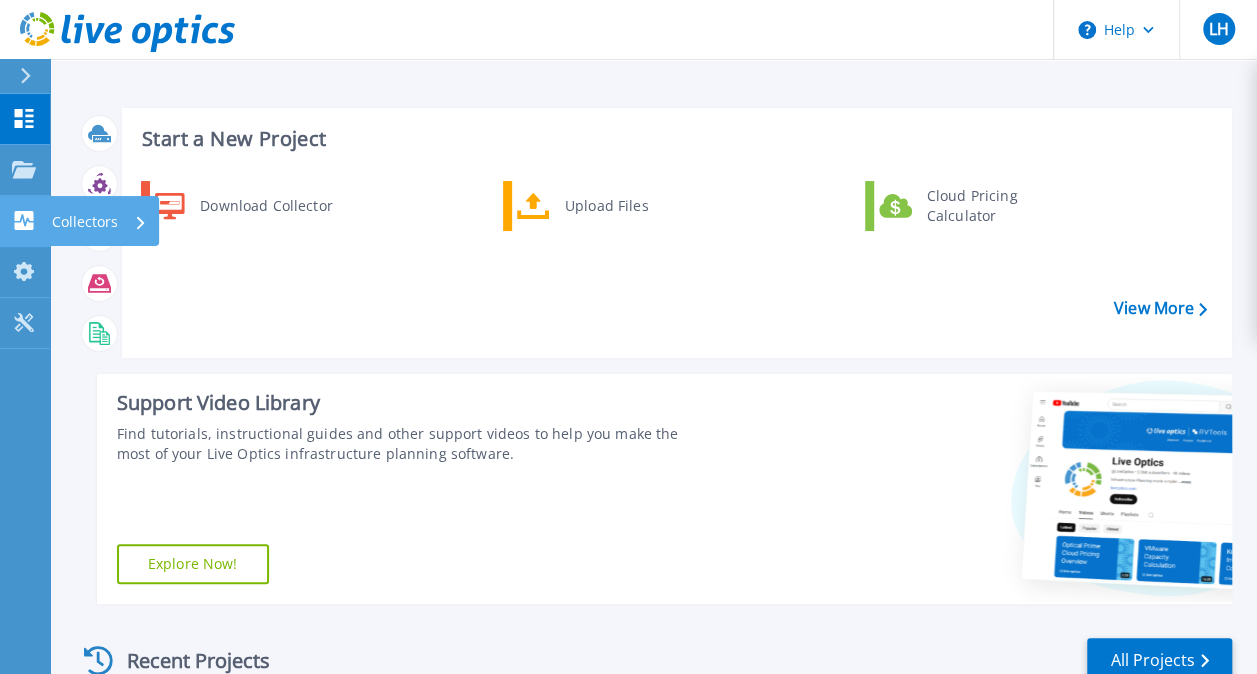 click on "Collectors Collectors" at bounding box center [25, 221] 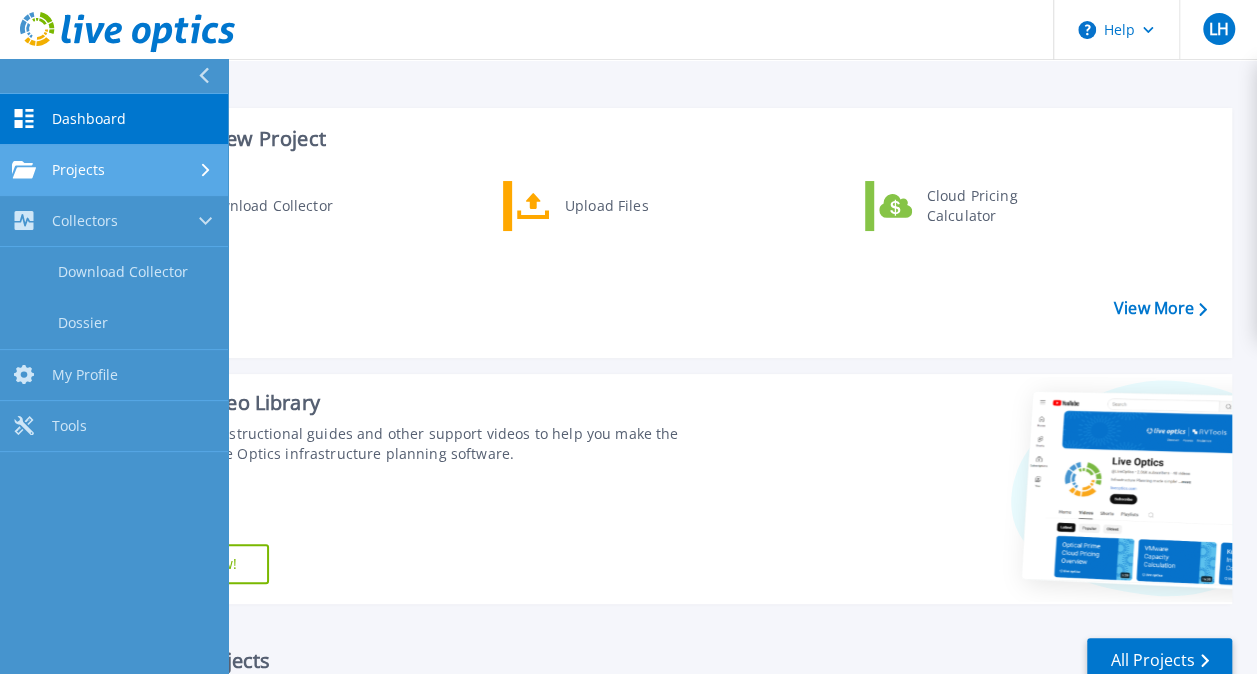 click on "Projects Projects" at bounding box center (114, 170) 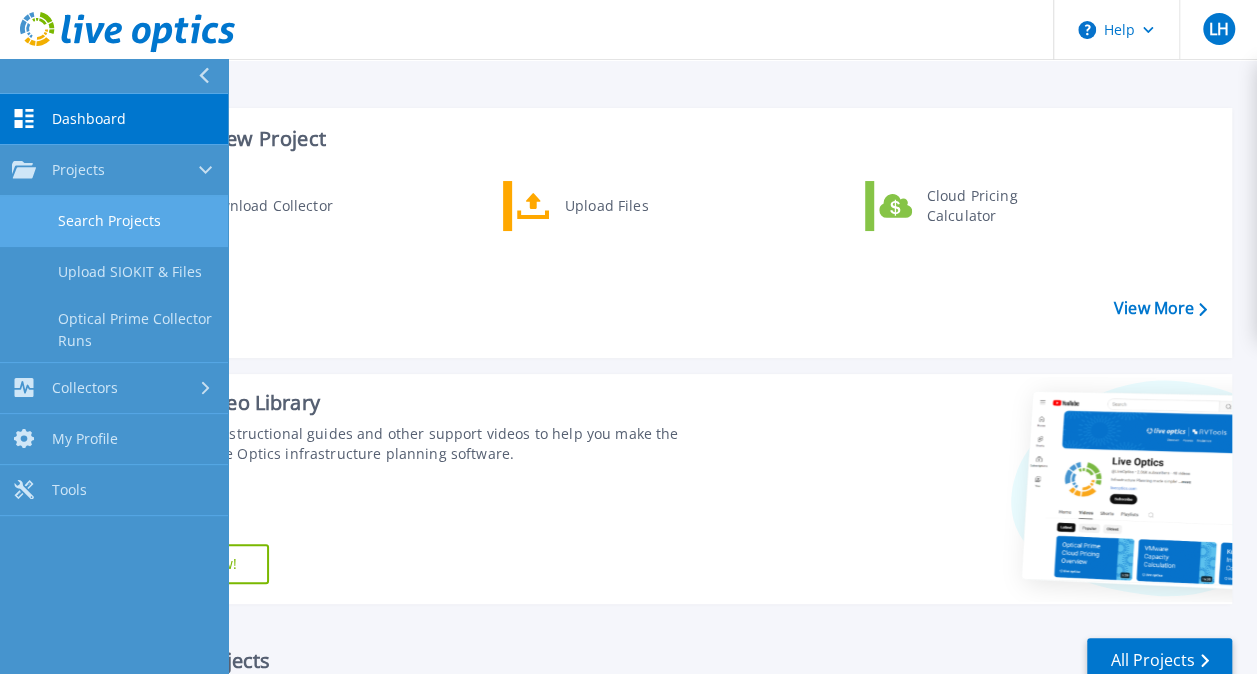 click on "Search Projects" at bounding box center [114, 221] 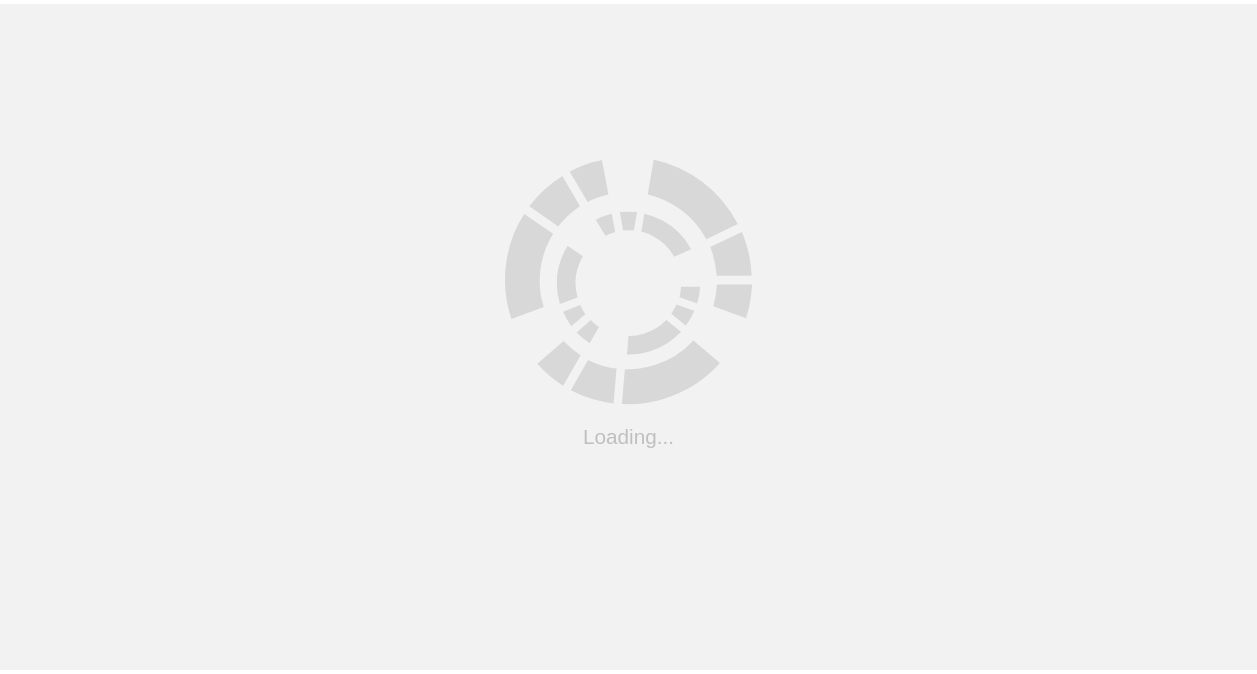 scroll, scrollTop: 0, scrollLeft: 0, axis: both 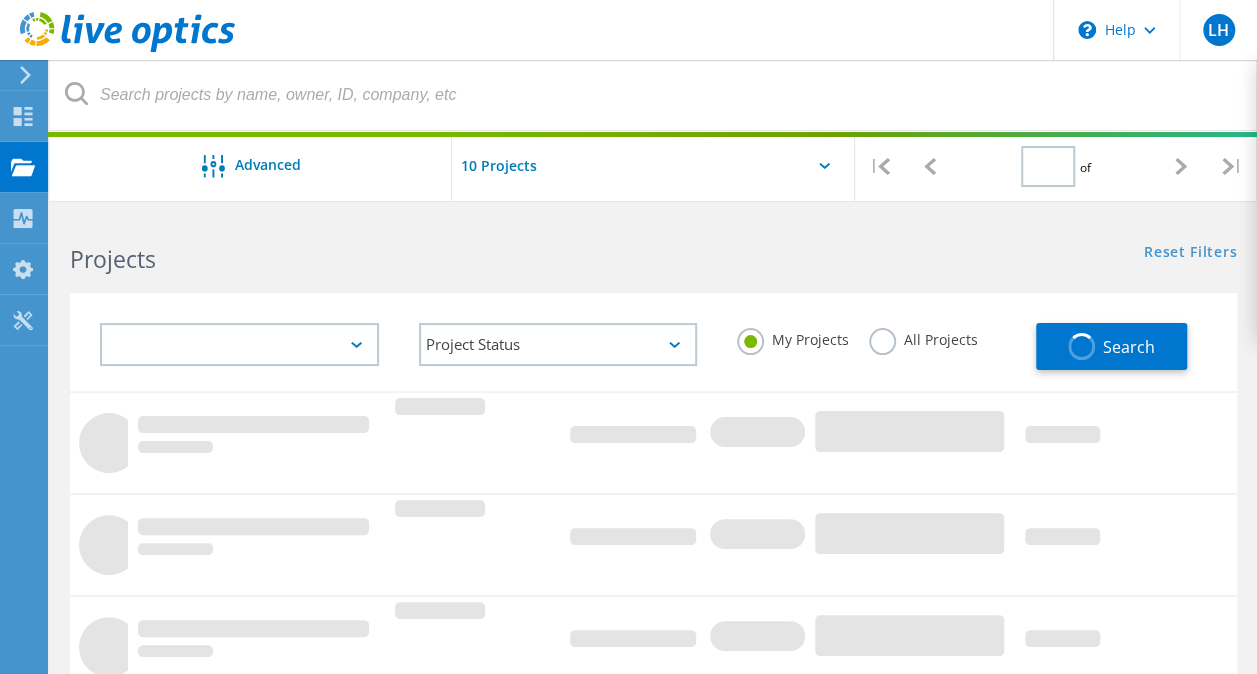type on "1" 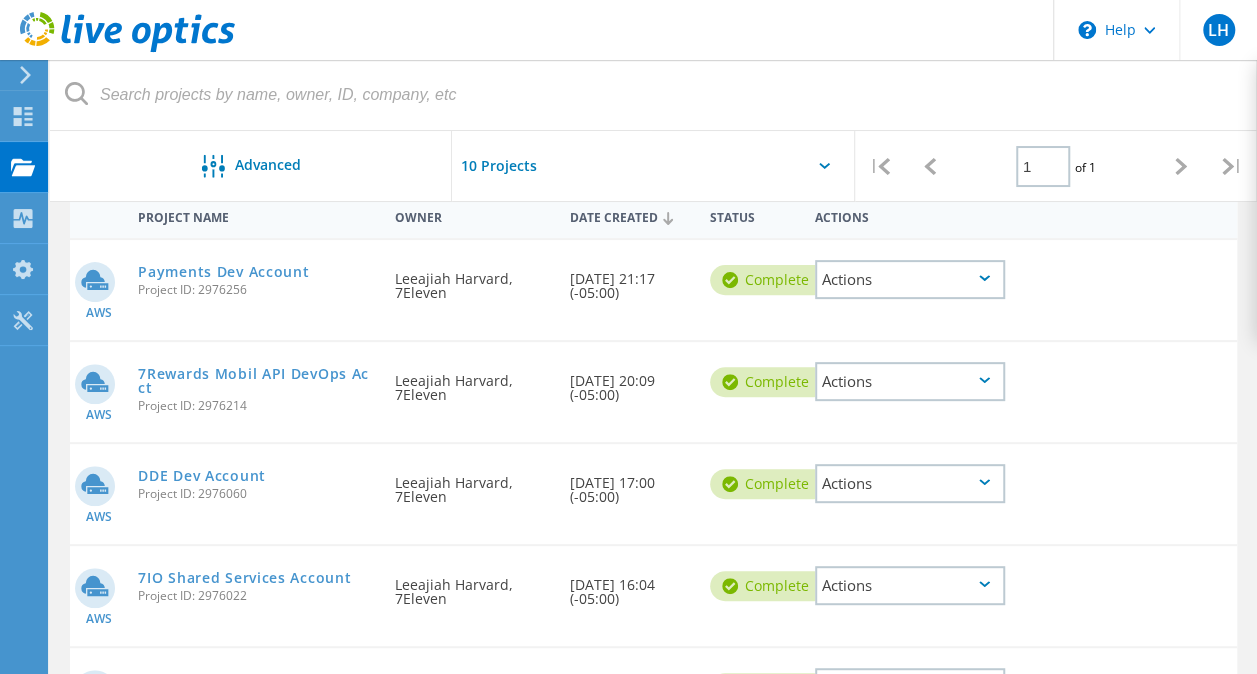 scroll, scrollTop: 200, scrollLeft: 0, axis: vertical 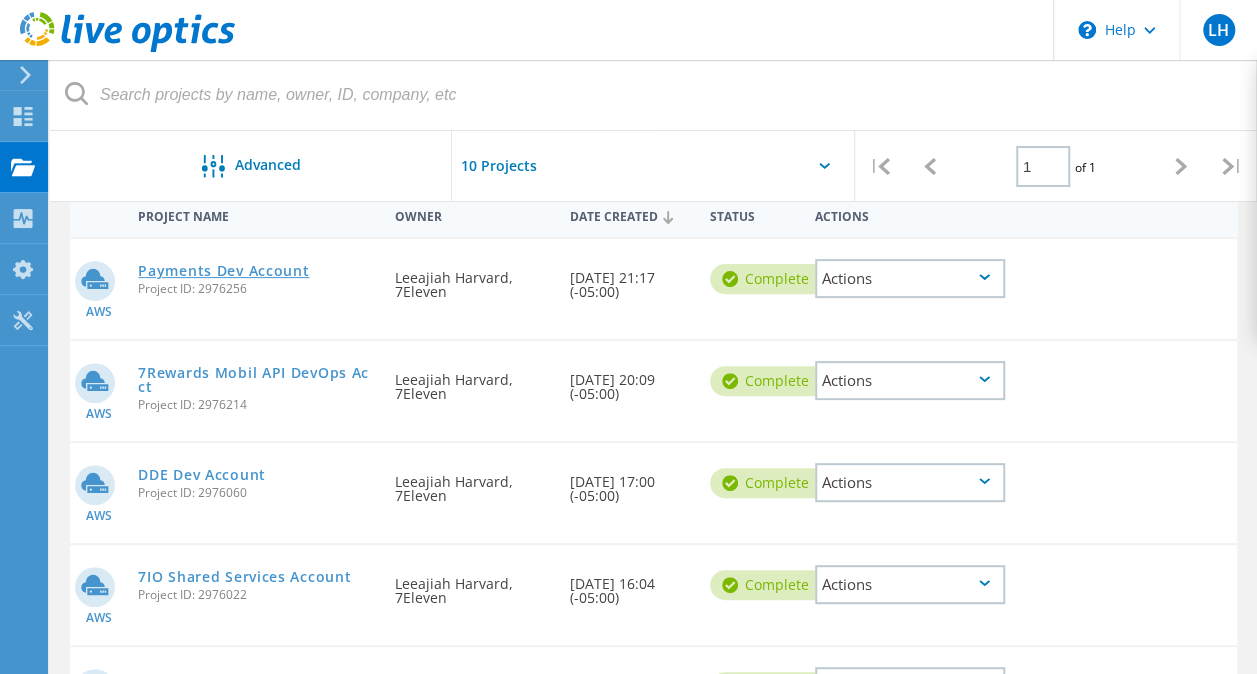 click on "Payments Dev Account" 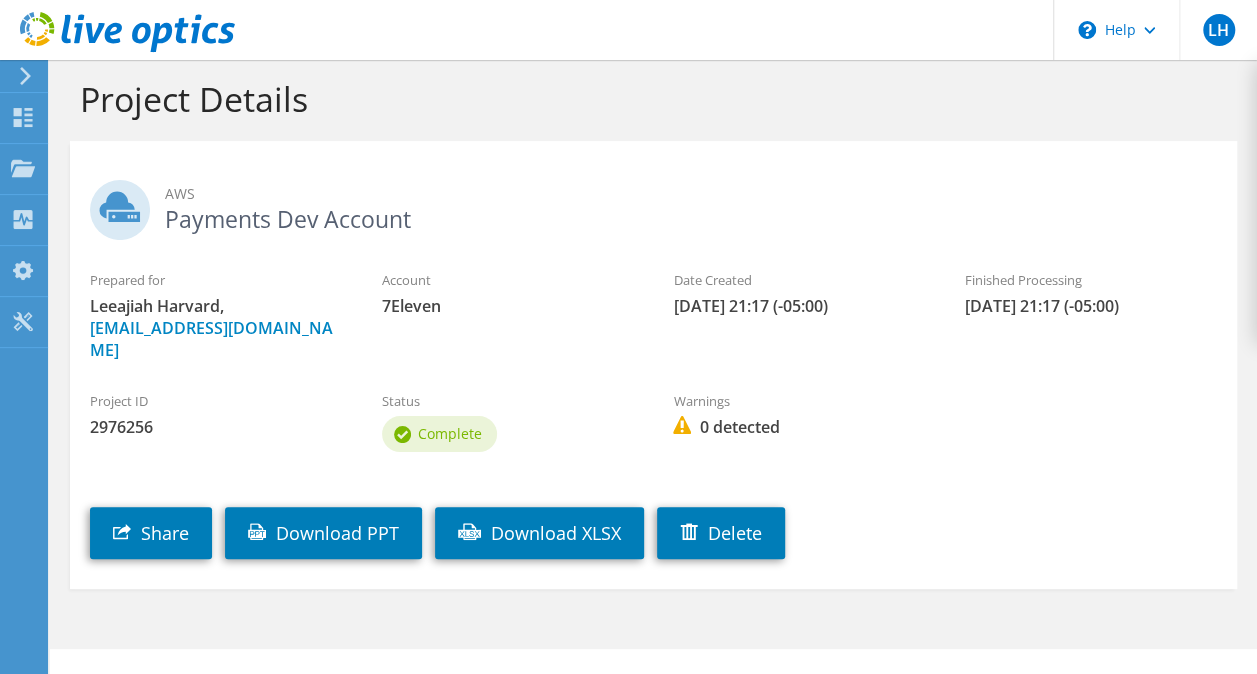scroll, scrollTop: 28, scrollLeft: 0, axis: vertical 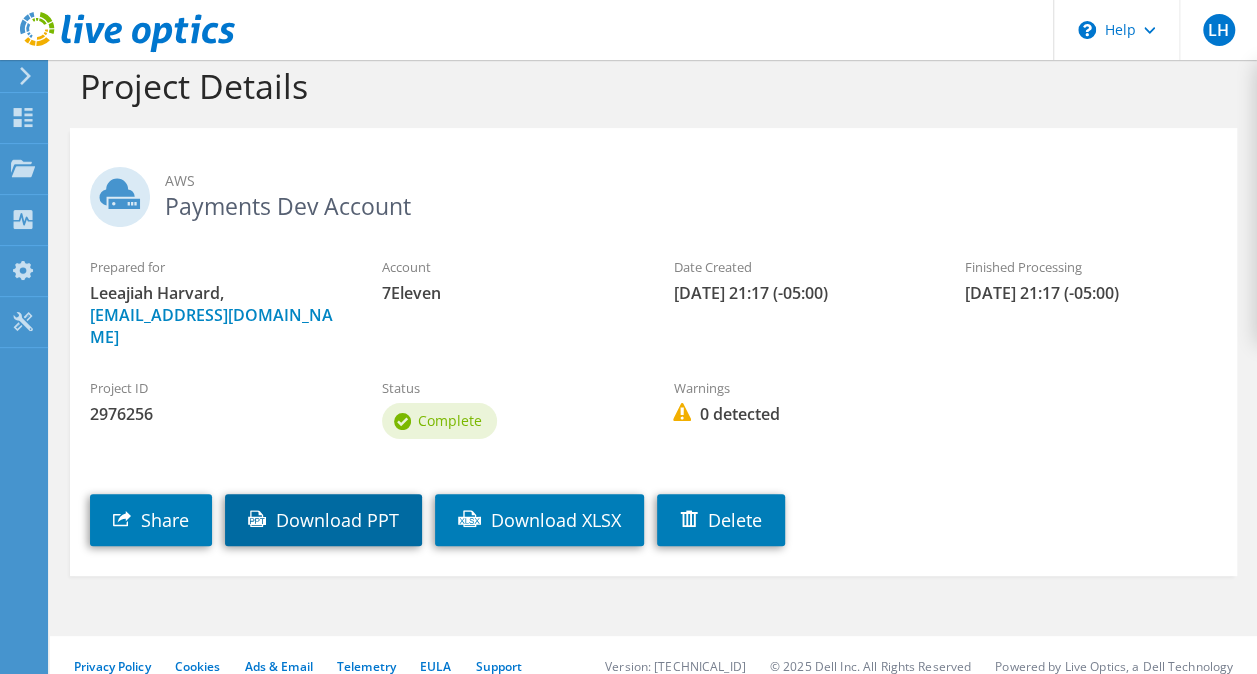 click on "Download PPT" at bounding box center [323, 520] 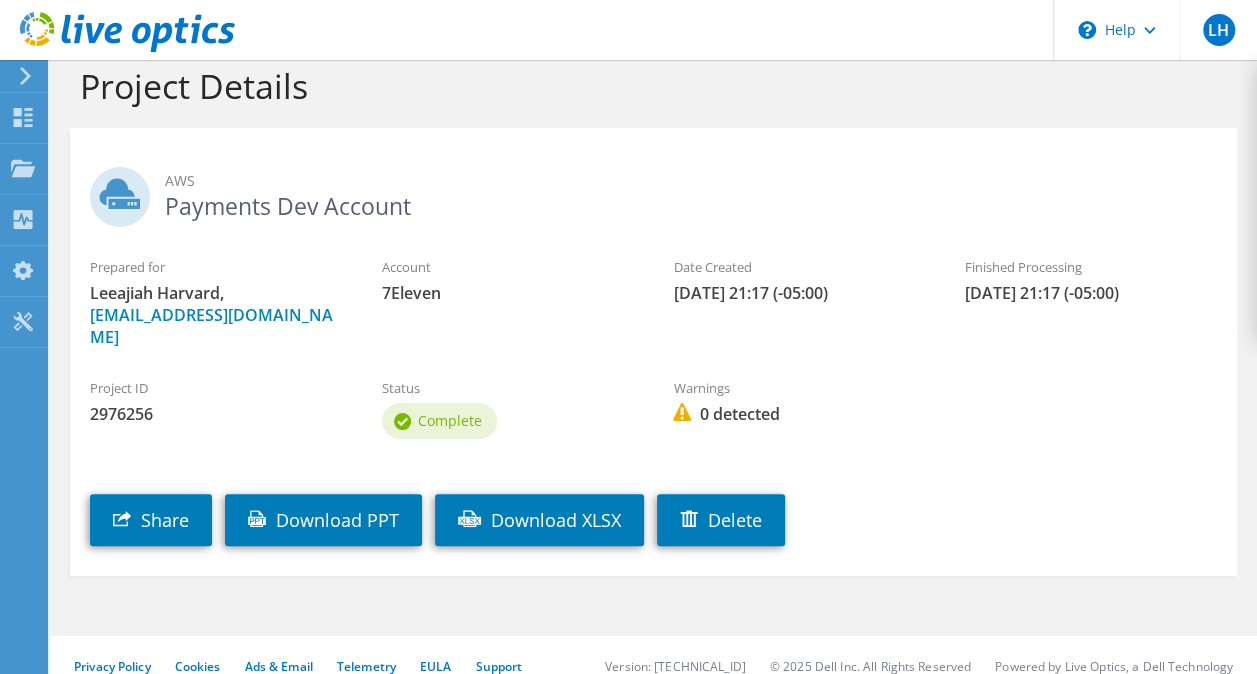 drag, startPoint x: 1084, startPoint y: 488, endPoint x: 1084, endPoint y: 474, distance: 14 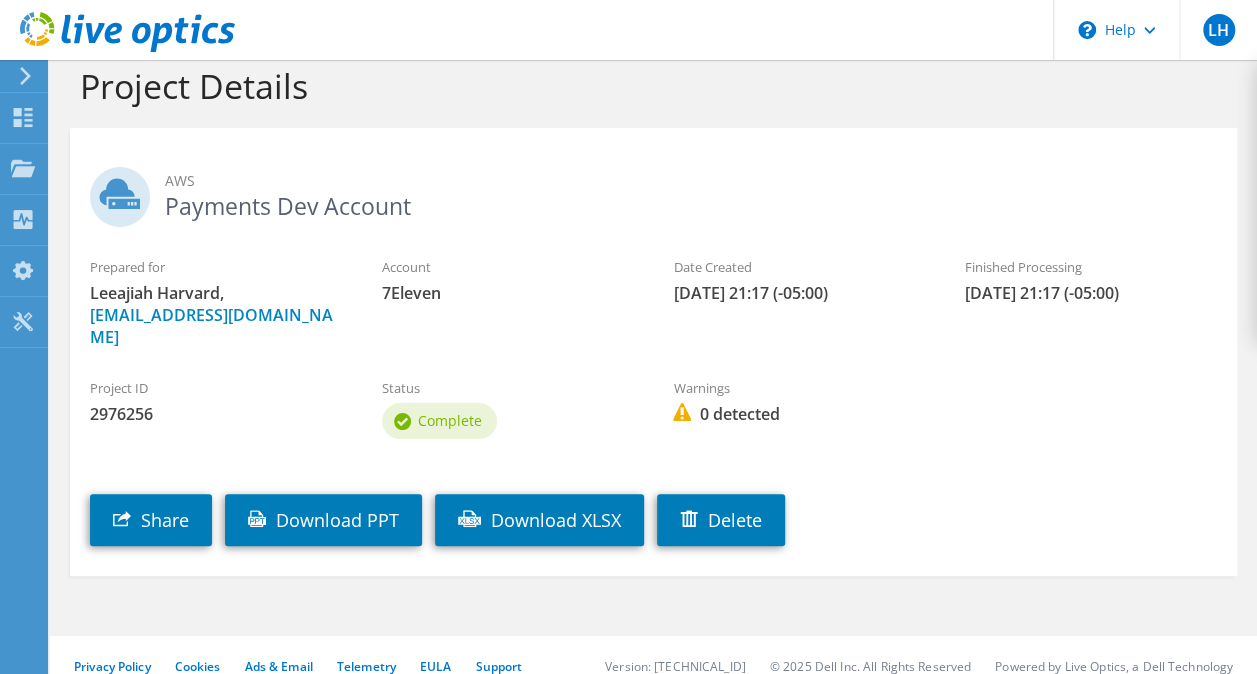 click on "LH
End User
Leeajiah Harvard
Leeajiah.Harvard@7-11.com
7Eleven
My Profile
Log Out
\n
Help
Explore Helpful Articles
Contact Support" at bounding box center [628, 309] 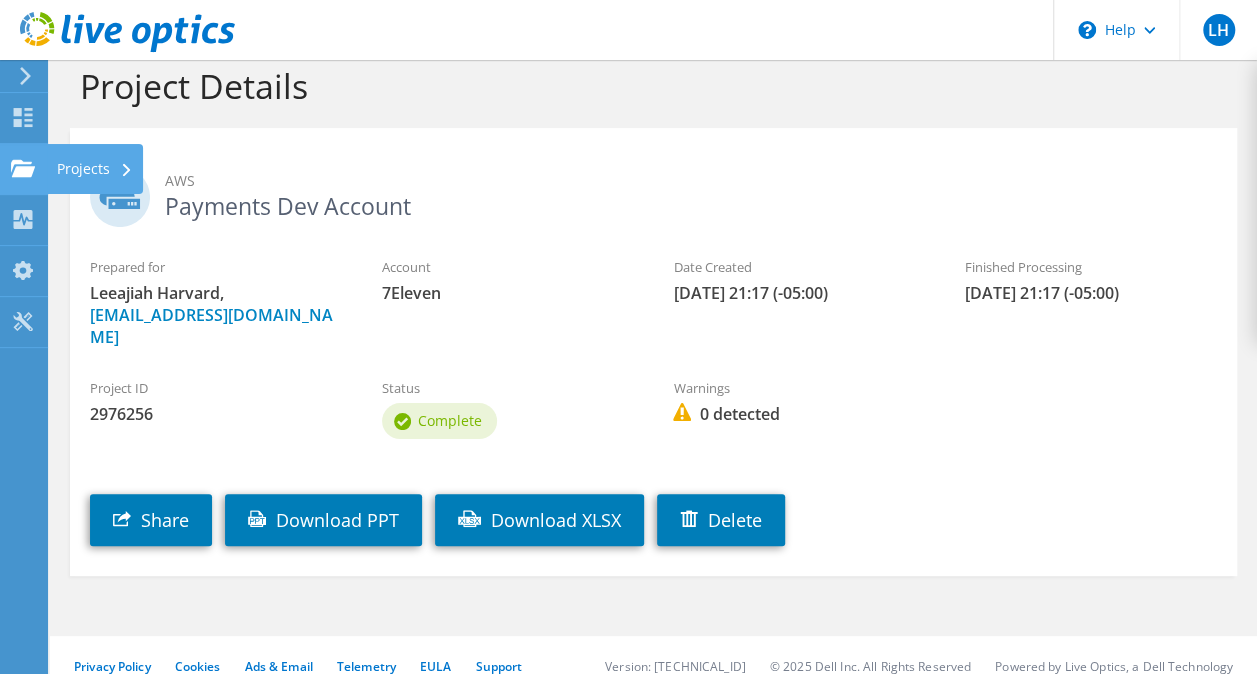 click 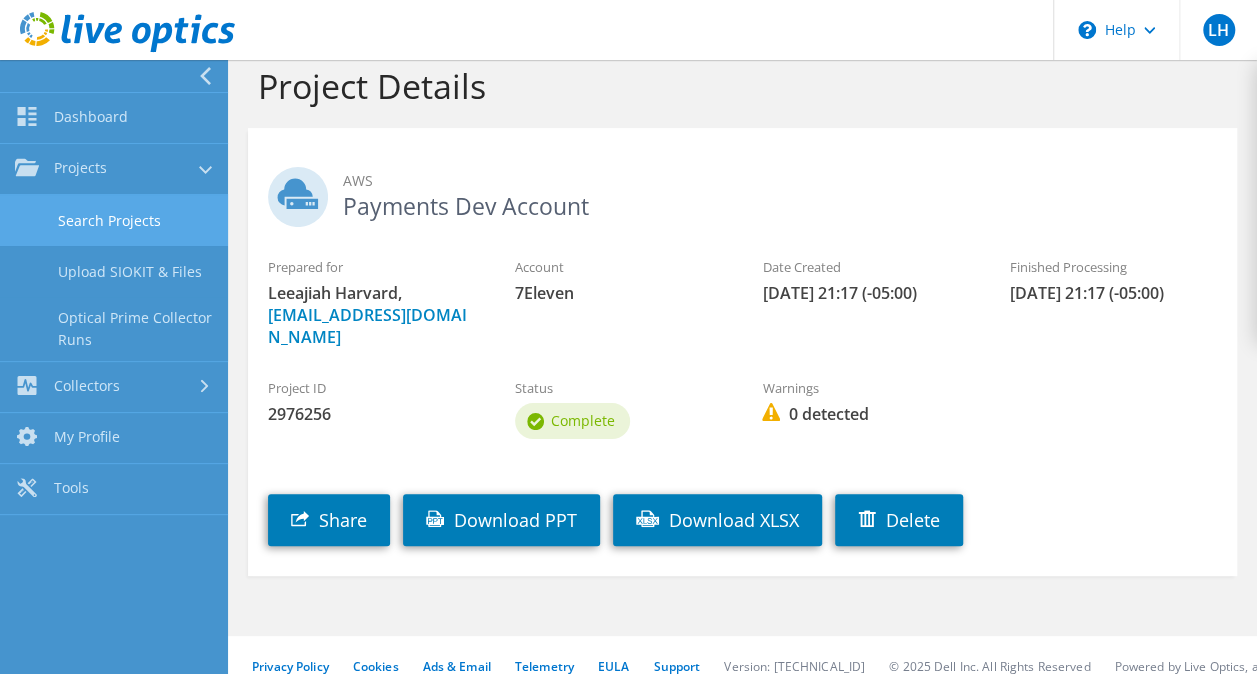 click on "Search Projects" at bounding box center (114, 220) 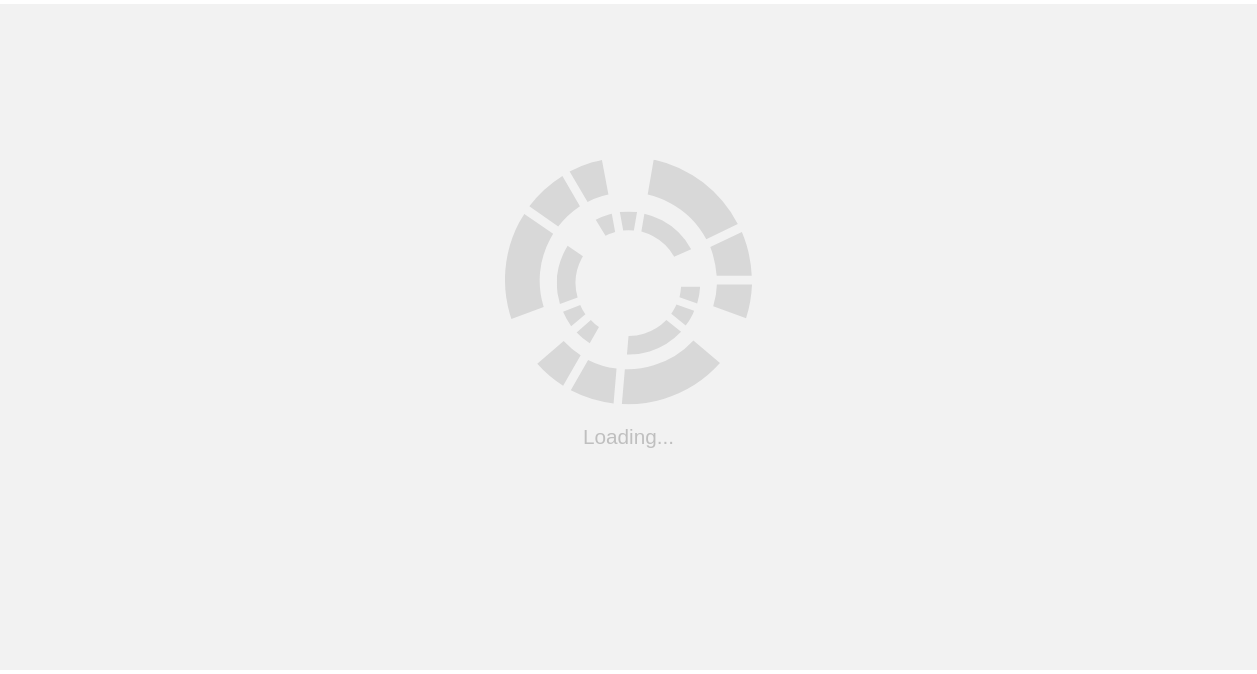 scroll, scrollTop: 0, scrollLeft: 0, axis: both 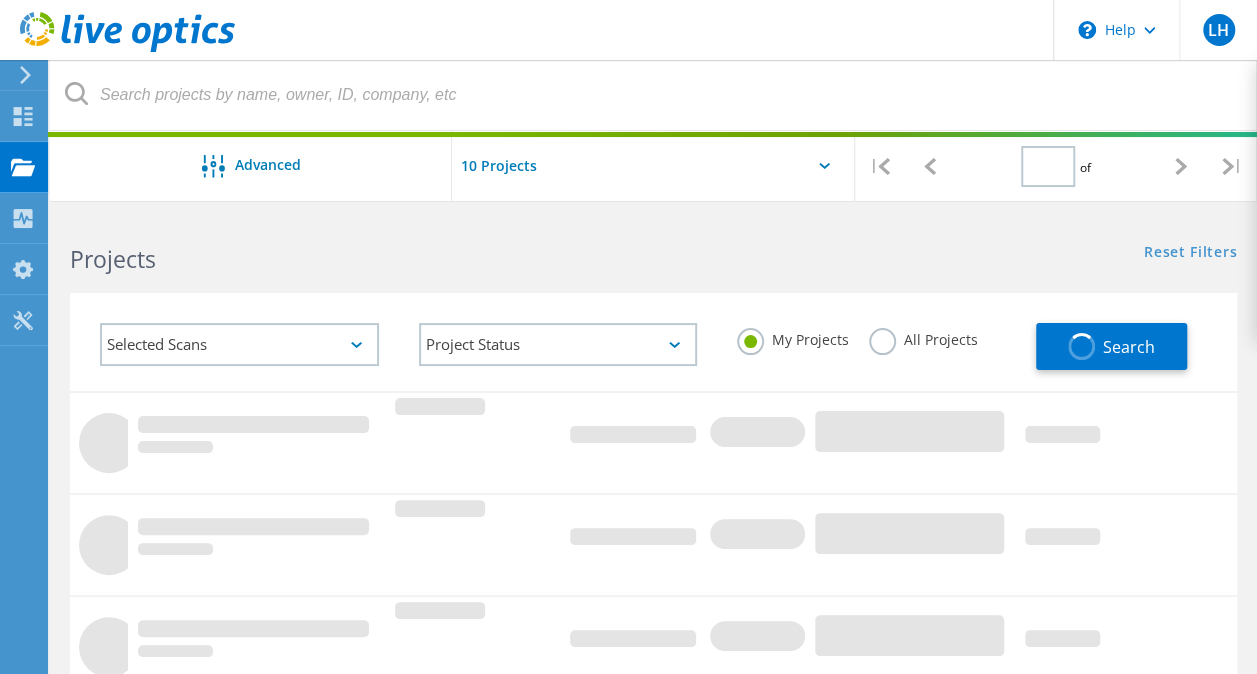 type on "1" 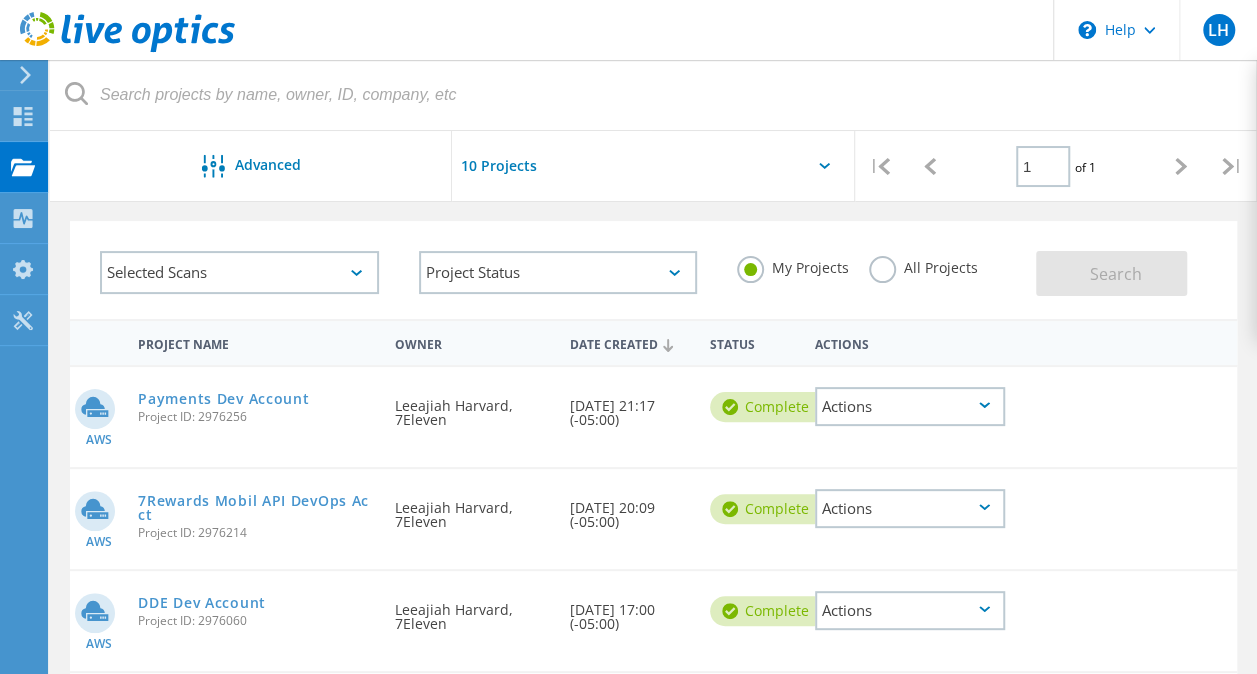 scroll, scrollTop: 100, scrollLeft: 0, axis: vertical 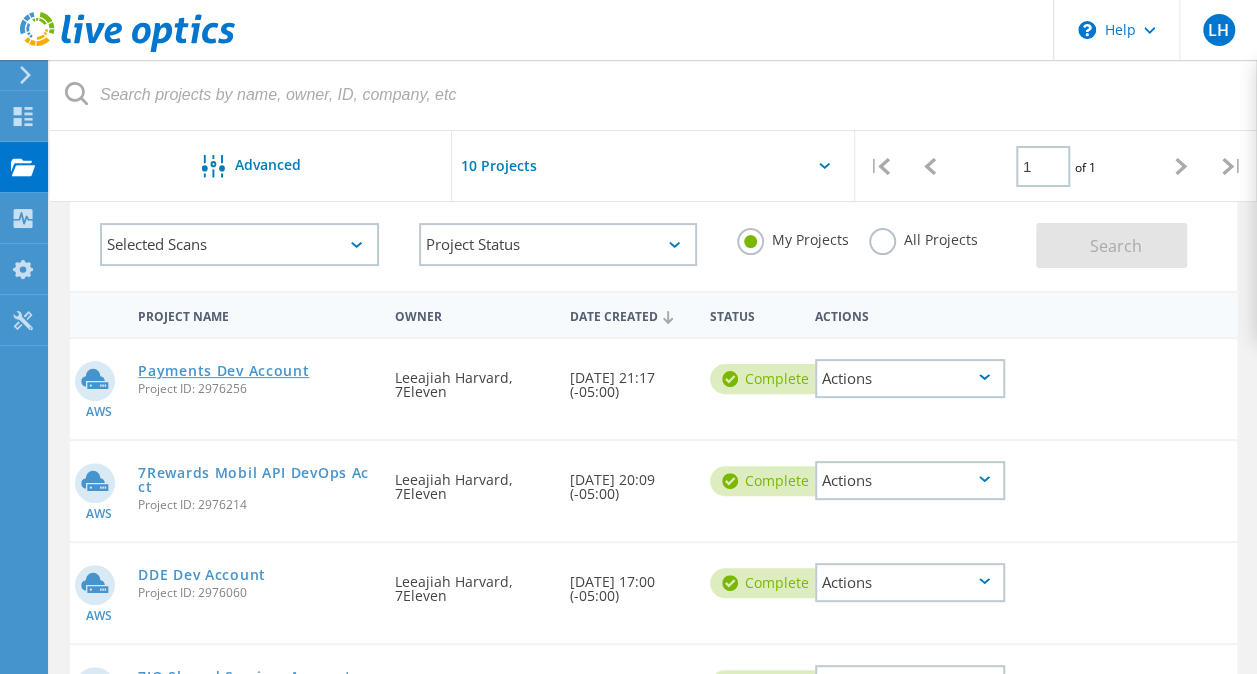 click on "Payments Dev Account" 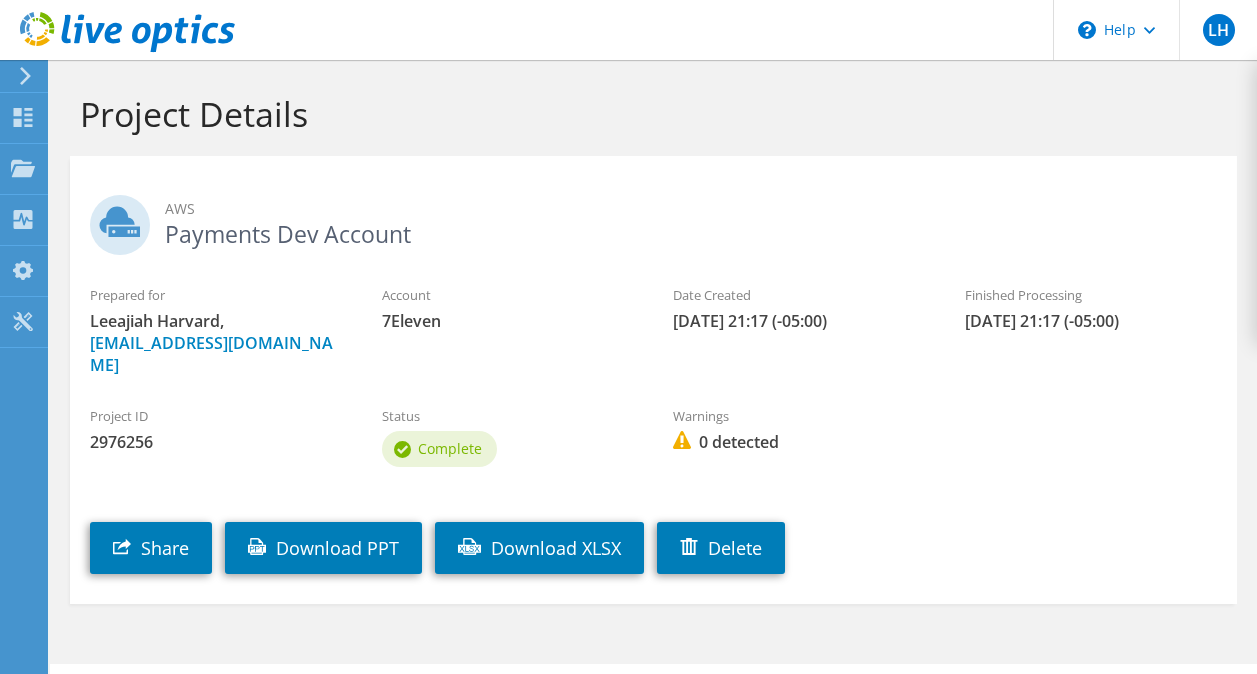 scroll, scrollTop: 0, scrollLeft: 0, axis: both 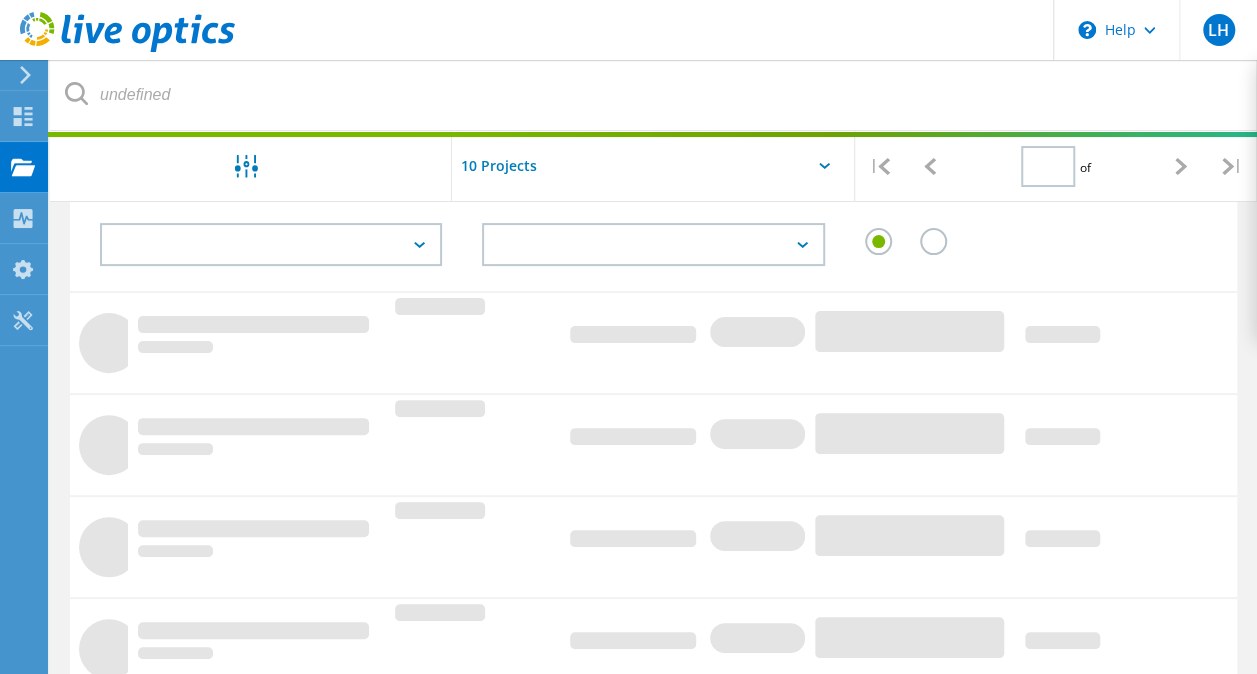 type on "1" 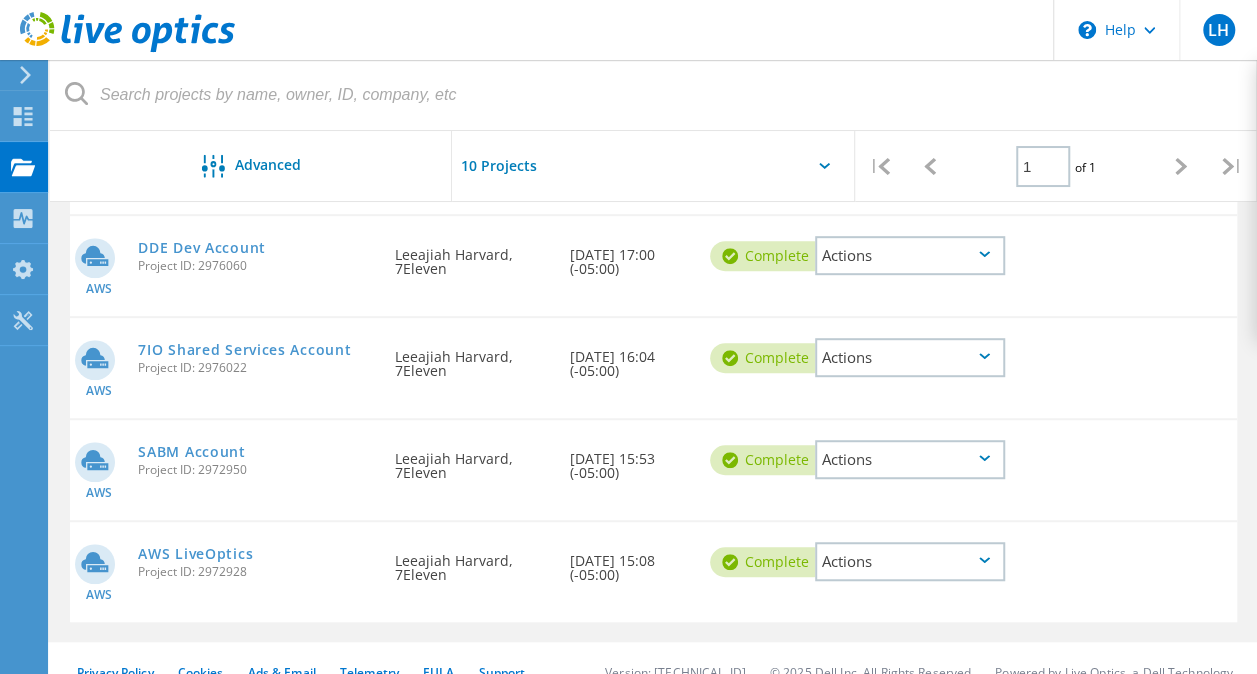 scroll, scrollTop: 456, scrollLeft: 0, axis: vertical 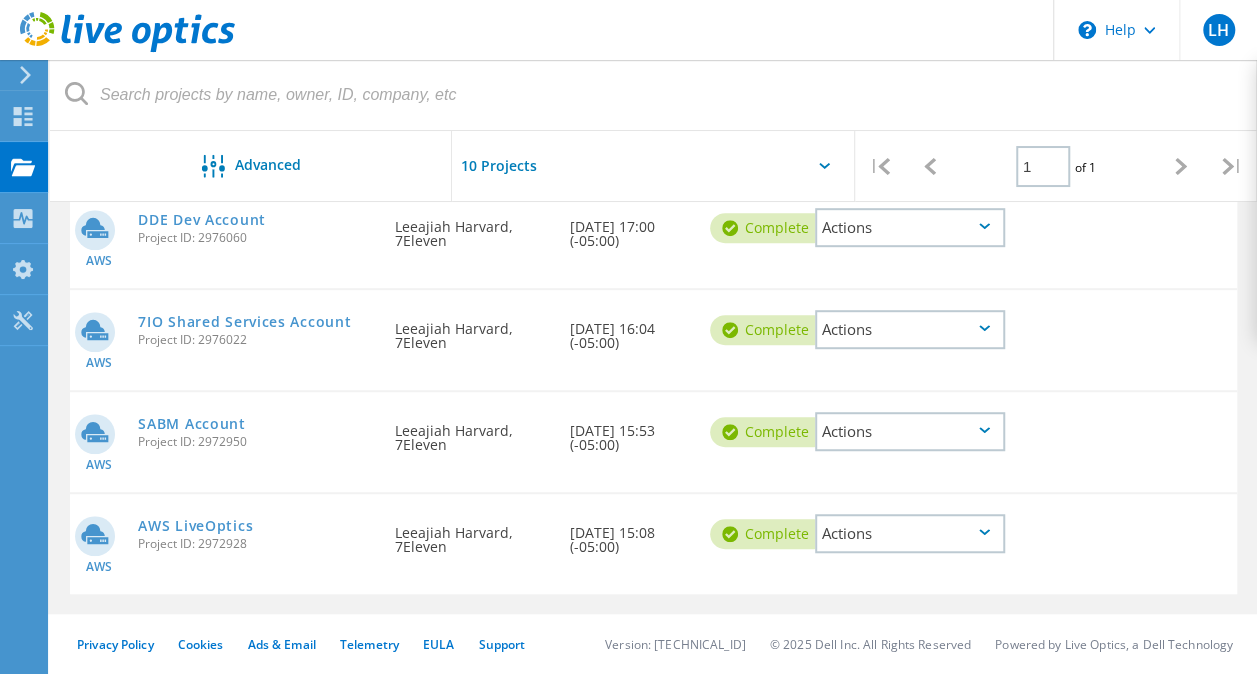 click on "DDE Dev Account  Project ID: 2976060" 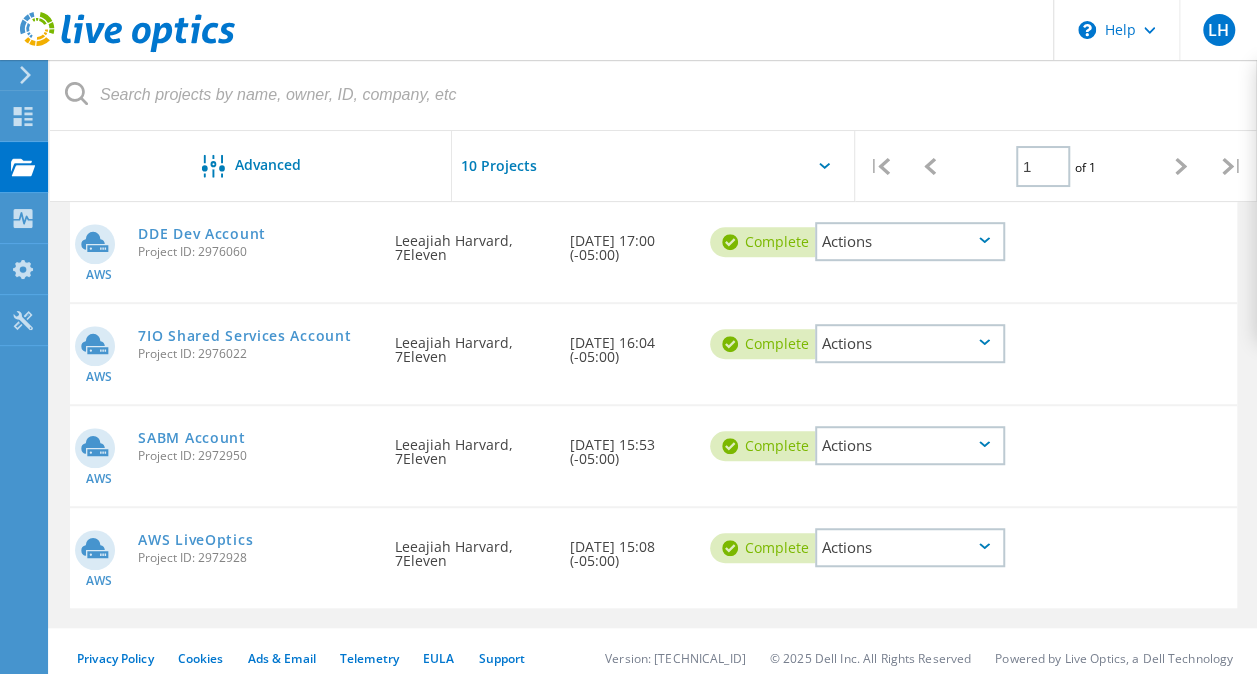 scroll, scrollTop: 256, scrollLeft: 0, axis: vertical 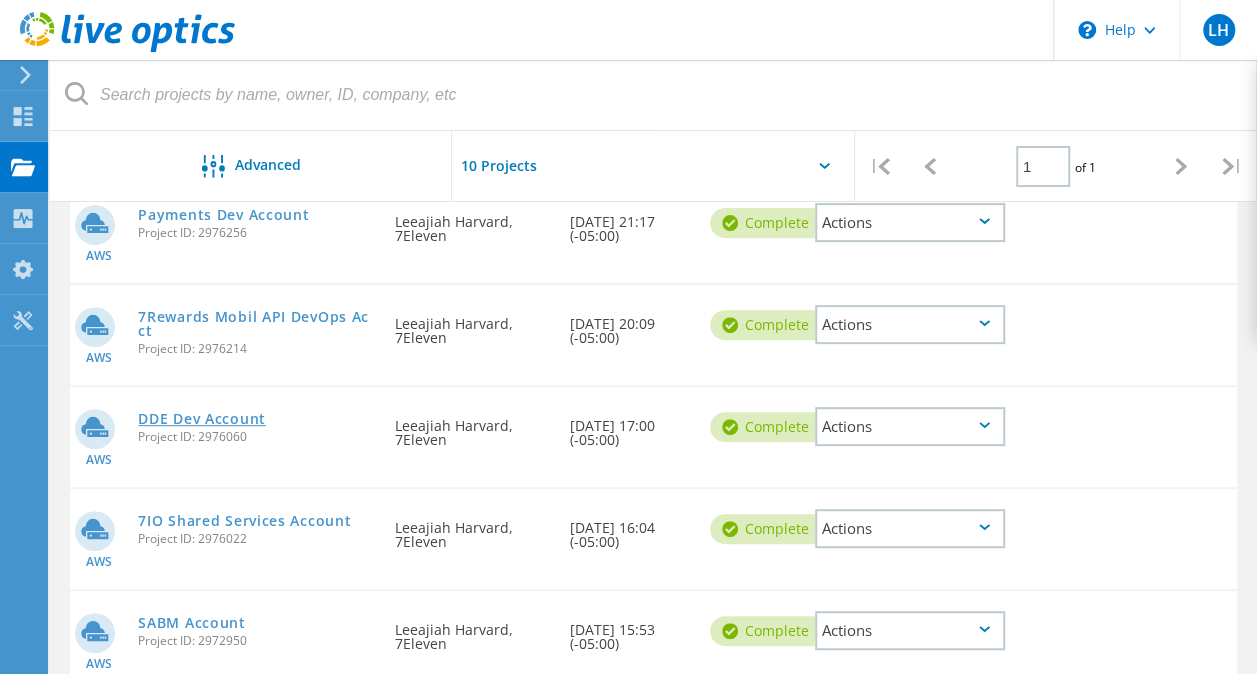 click on "DDE Dev Account" 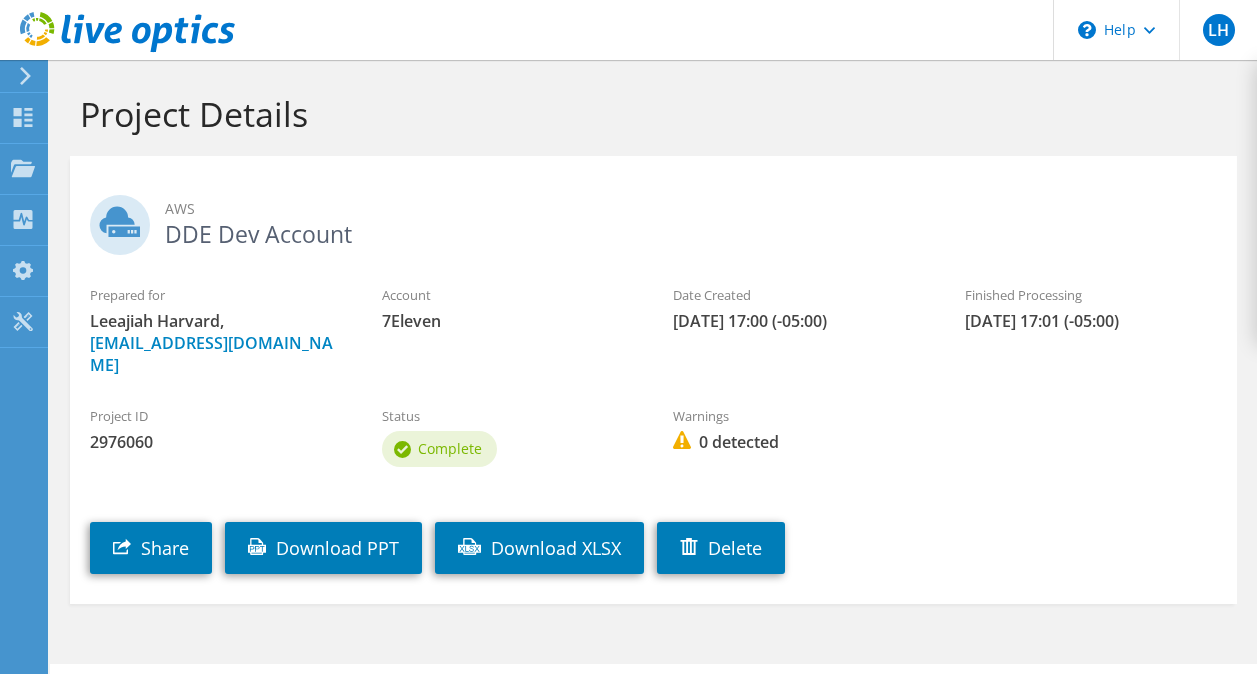 scroll, scrollTop: 0, scrollLeft: 0, axis: both 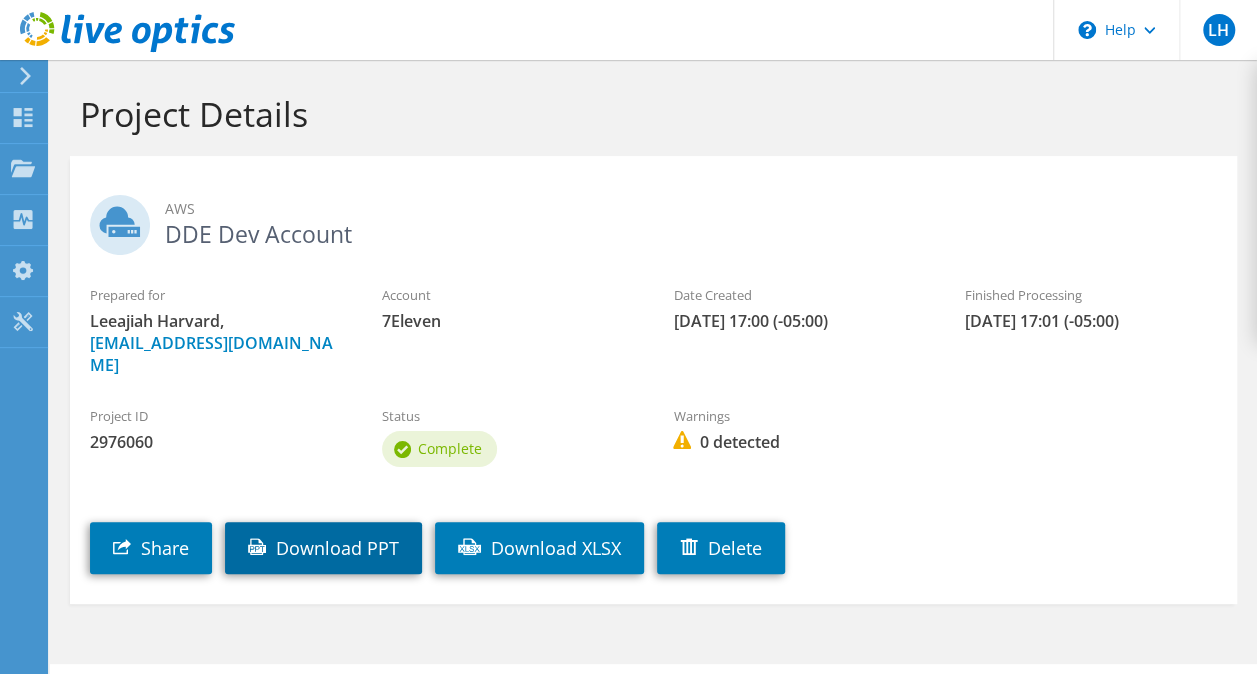 click on "Download PPT" at bounding box center (323, 548) 